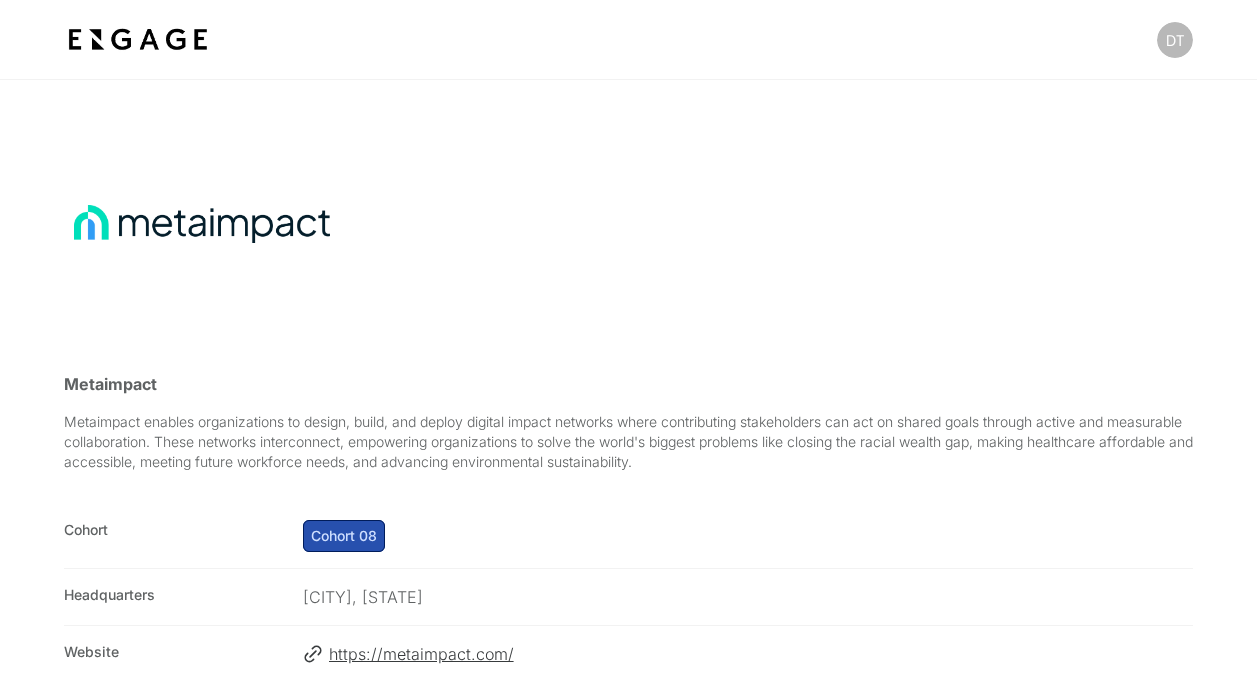 scroll, scrollTop: 1400, scrollLeft: 0, axis: vertical 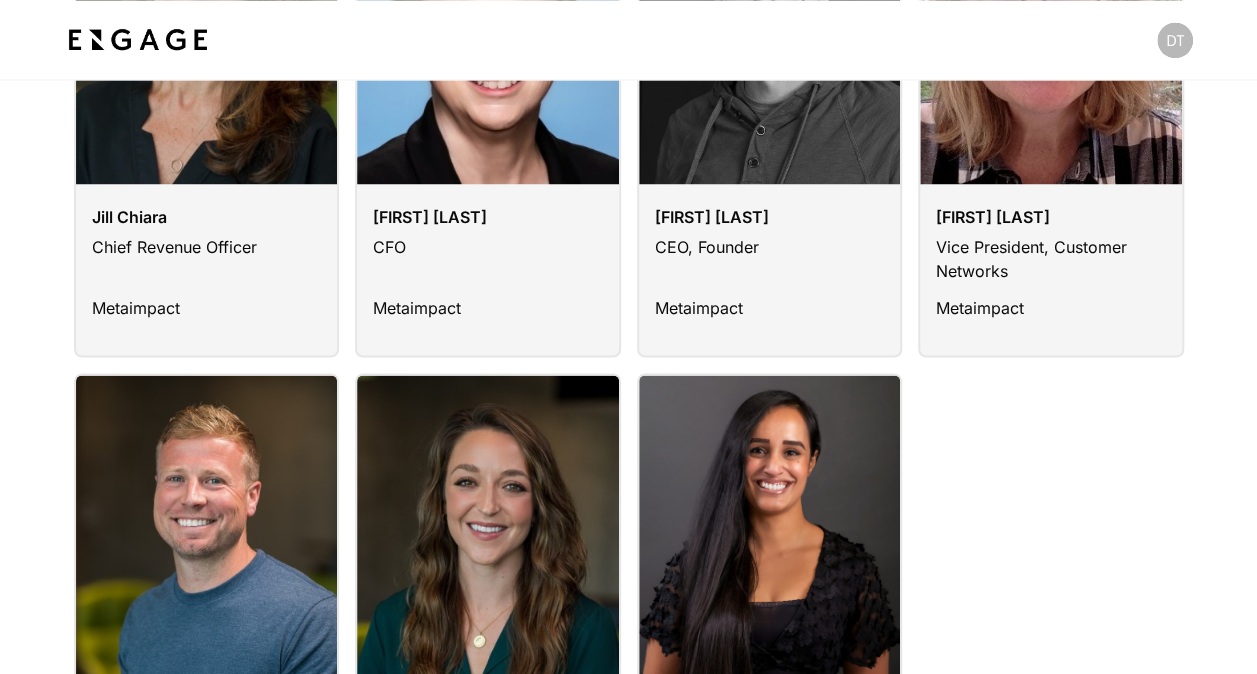 drag, startPoint x: 470, startPoint y: 360, endPoint x: 1041, endPoint y: 462, distance: 580.0388 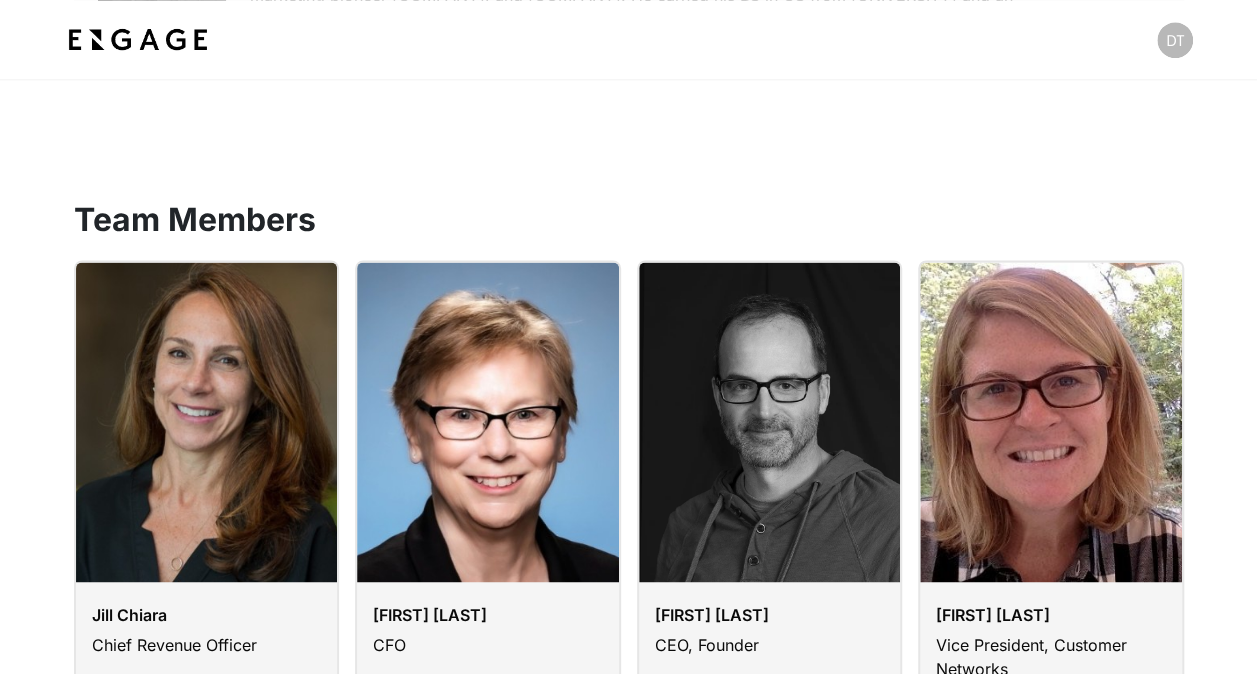 scroll, scrollTop: 1200, scrollLeft: 0, axis: vertical 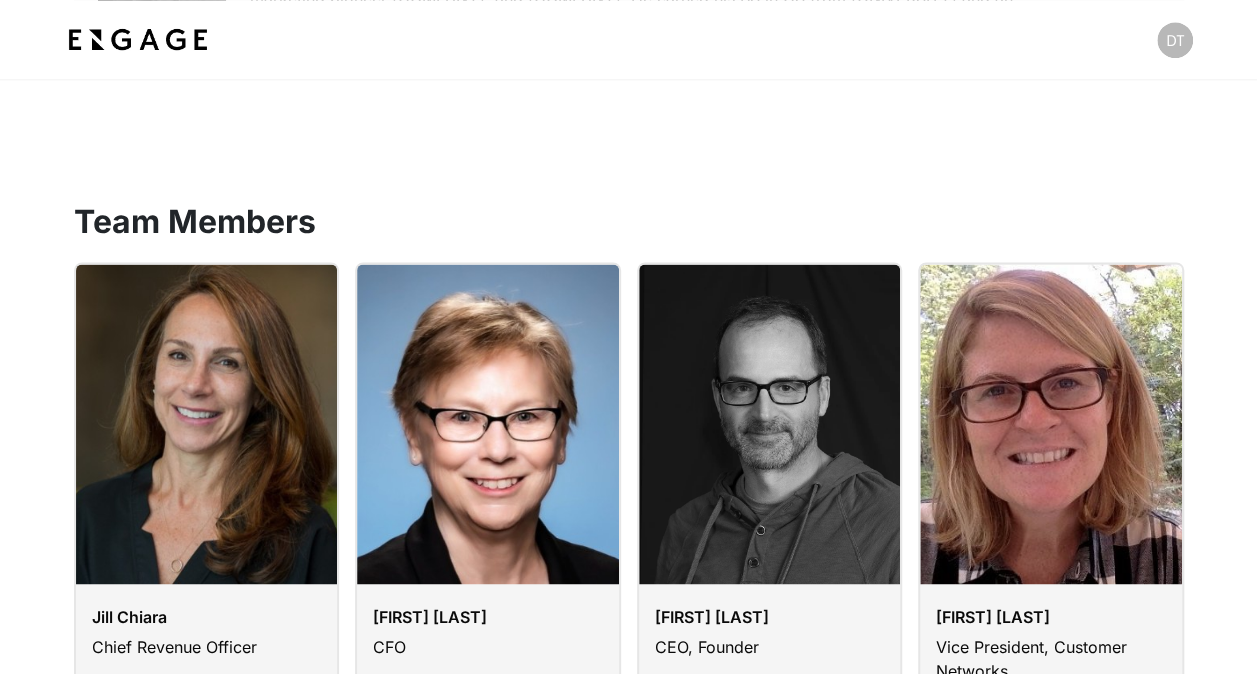 click at bounding box center [138, 40] 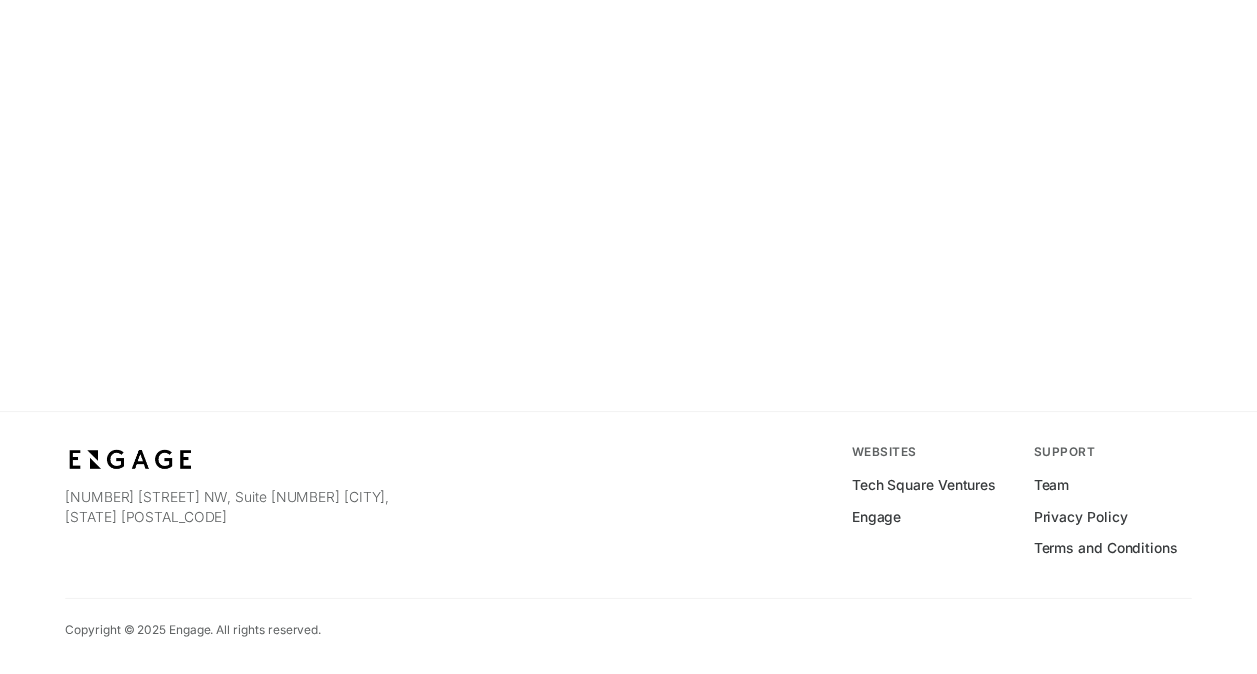 scroll, scrollTop: 0, scrollLeft: 0, axis: both 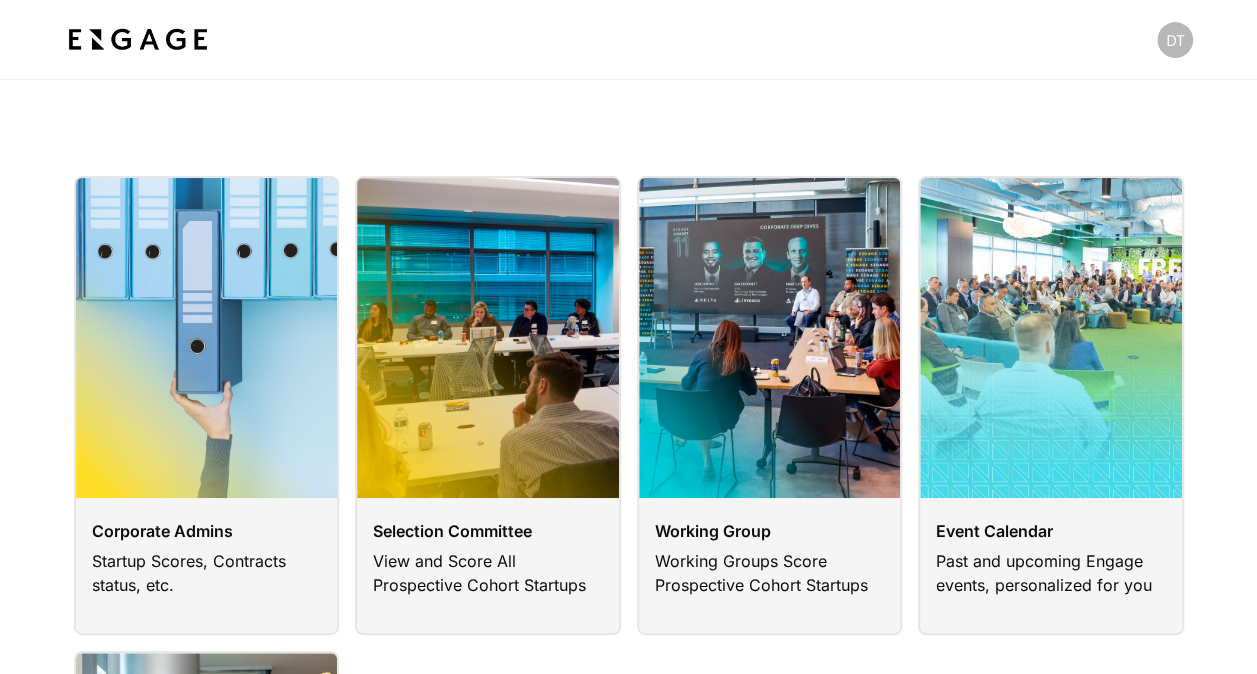 click at bounding box center (488, 405) 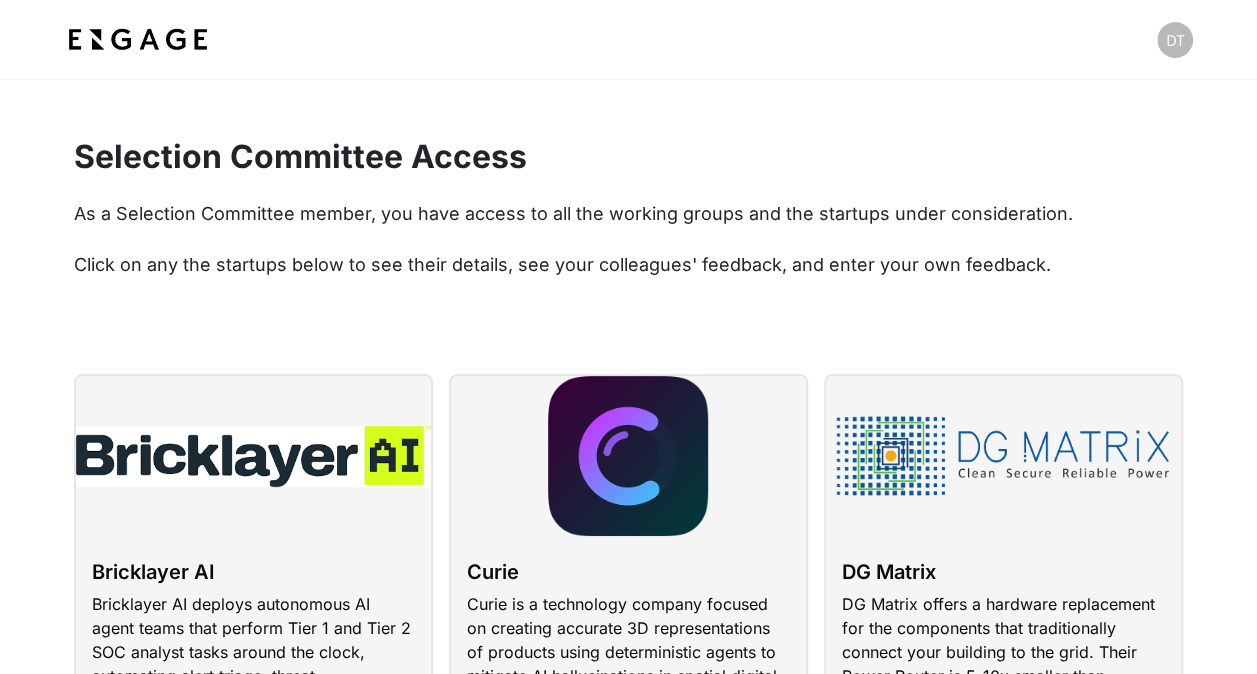 scroll, scrollTop: 0, scrollLeft: 0, axis: both 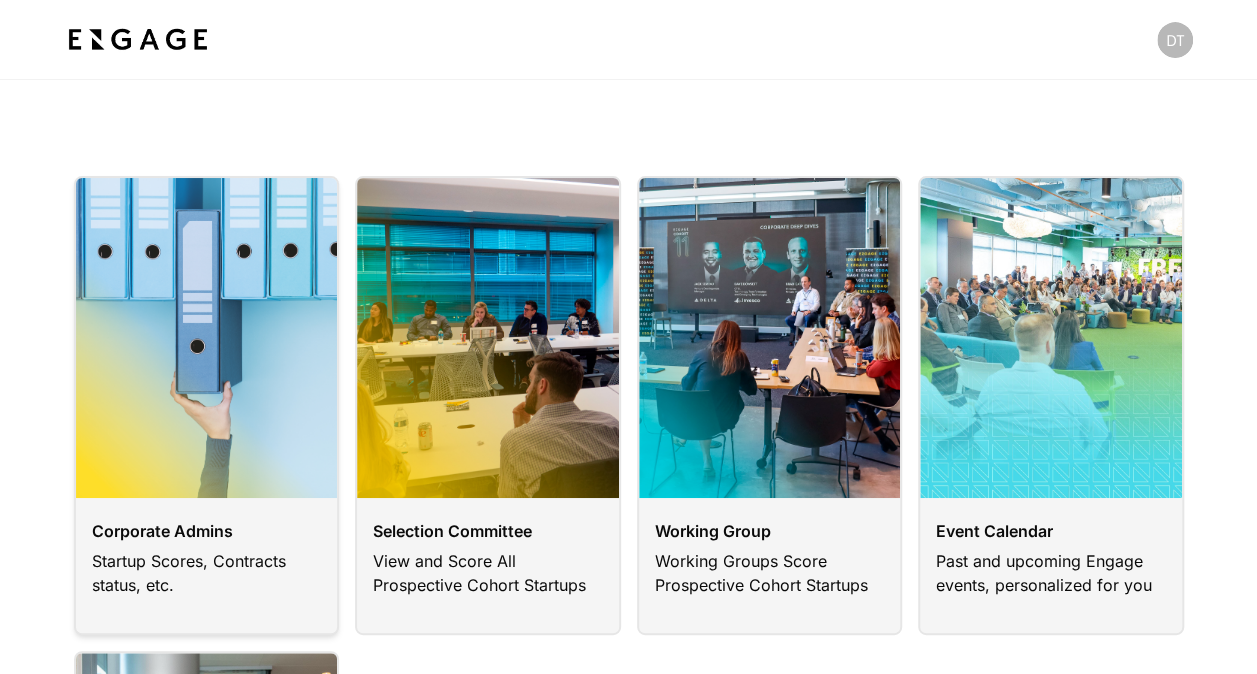 click at bounding box center [207, 405] 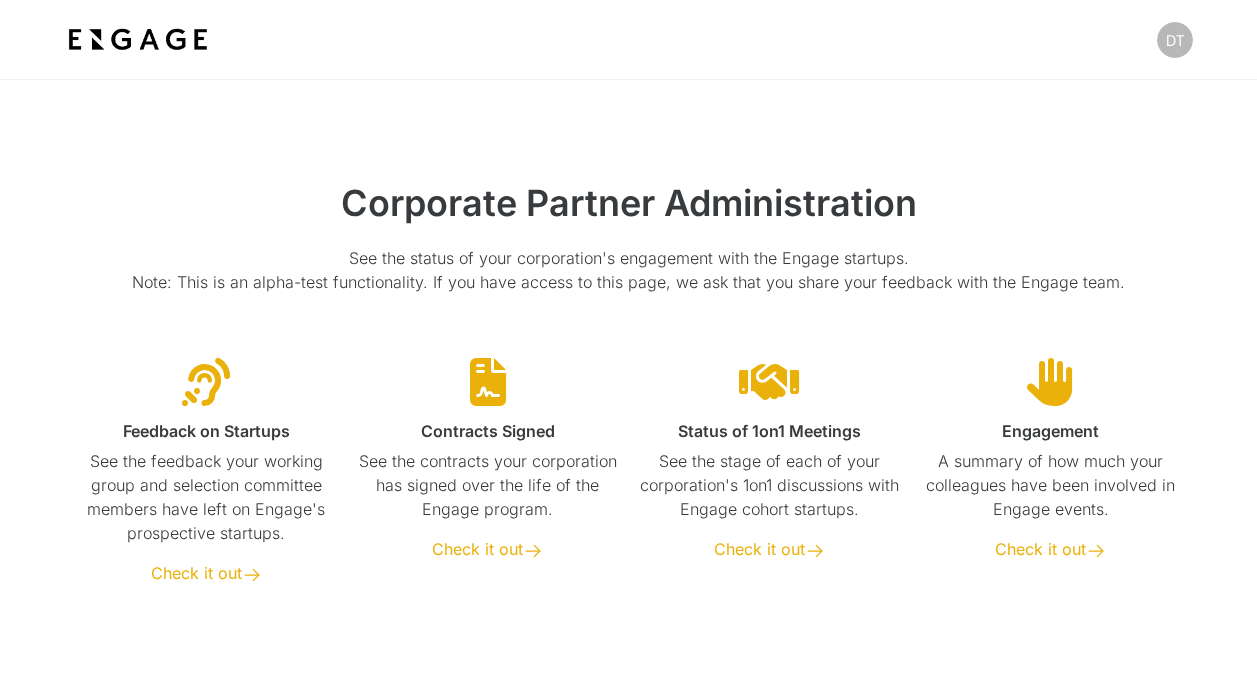 scroll, scrollTop: 0, scrollLeft: 0, axis: both 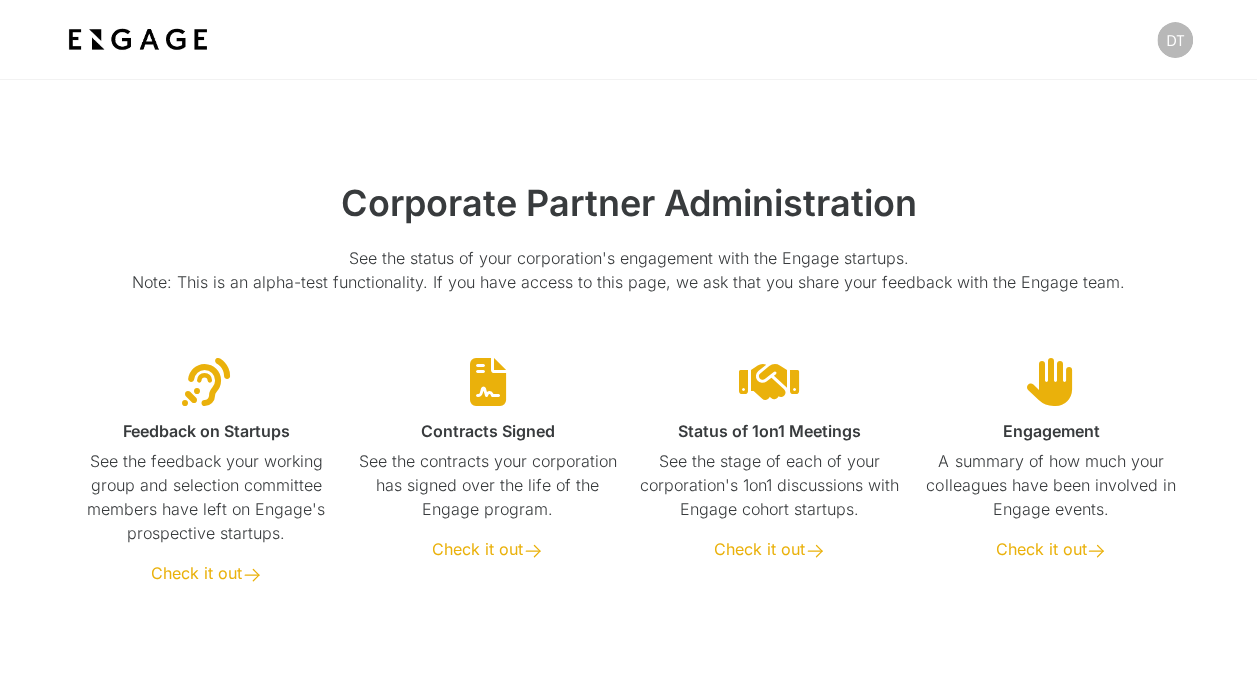 click on "Corporate Partner Administration See the status of your corporation's engagement with the Engage startups.
Note: This is an alpha-test functionality. If you have access to this page, we ask that you share your feedback with the Engage team. Feedback on Startups See the feedback your working group and selection committee members have left on Engage's prospective startups. Check it out Contracts Signed See the contracts your corporation has signed over the life of the Engage program. Check it out Status of 1on1 Meetings See the stage of each of your corporation's 1on1 discussions with Engage cohort startups. Check it out Engagement A summary of how much your colleagues have been involved in Engage events. Check it out [NUMBER] [STREET] NW, Suite [NUMBER] [CITY], [STATE] Websites Tech Square Ventures Engage Support Team Privacy Policy Terms and Conditions Copyright © [YEAR] Engage. All rights reserved." at bounding box center [628, 471] 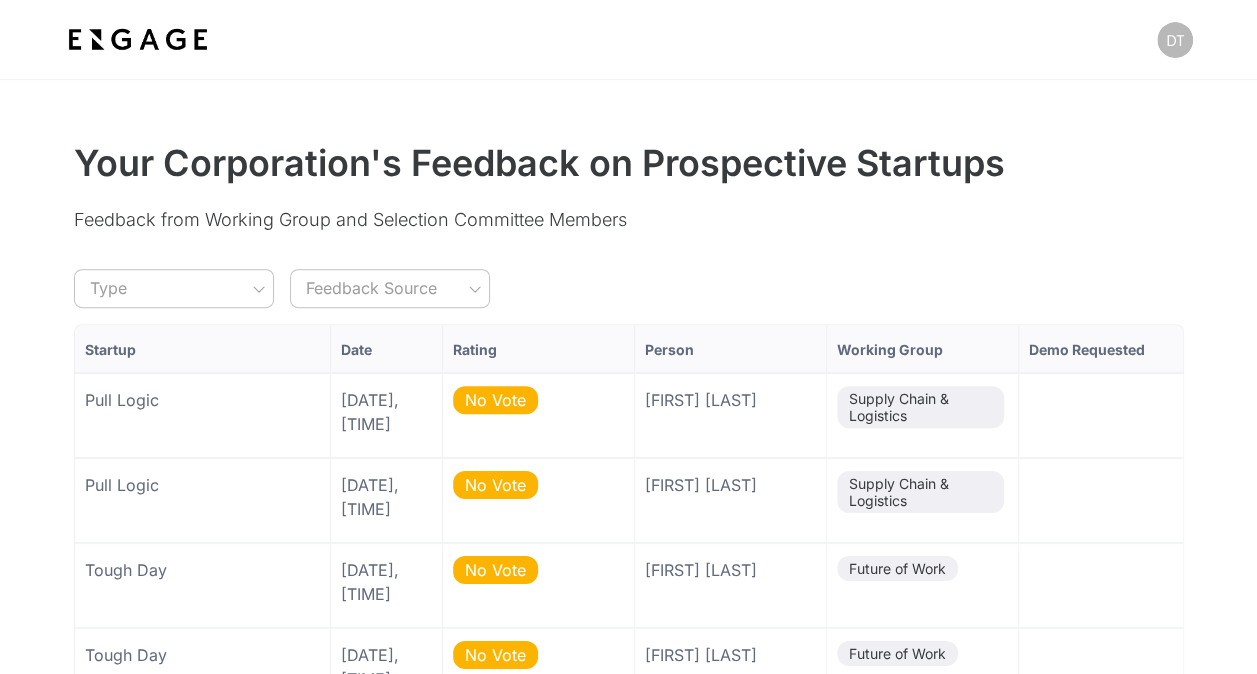 scroll, scrollTop: 400, scrollLeft: 0, axis: vertical 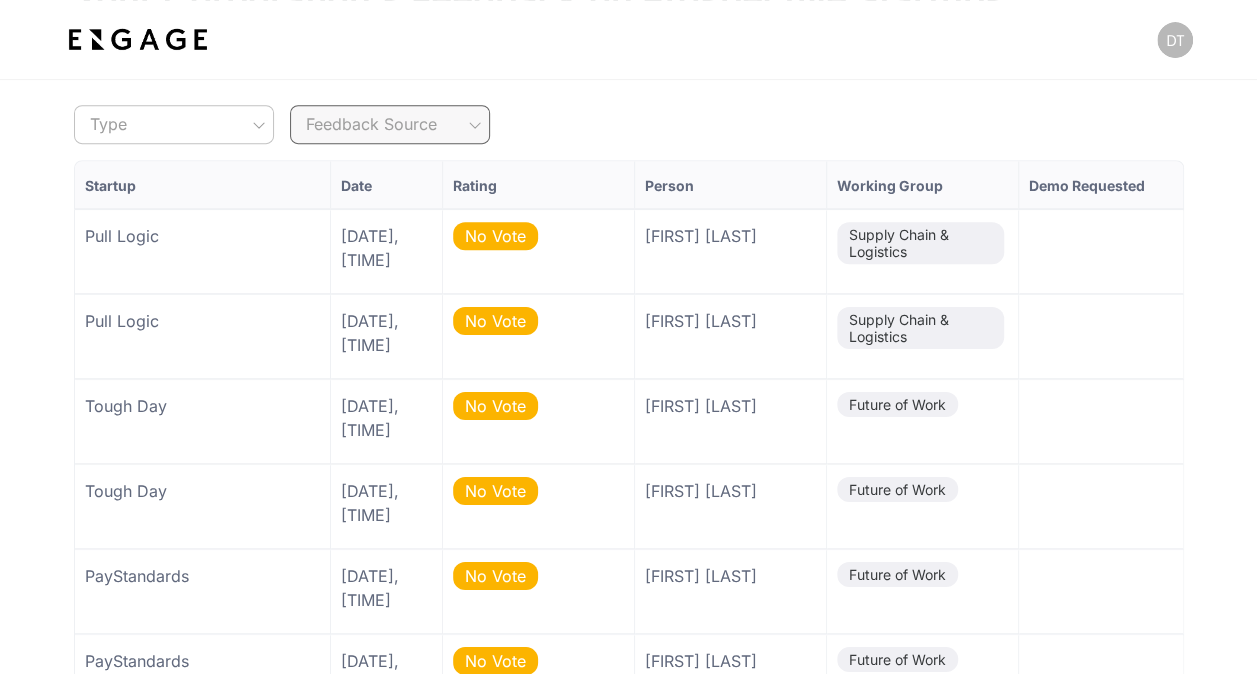 click on "Type Pull Logic [DATE], [TIME] No Vote [FIRST] [LAST] [CATEGORY] [RATING] Pull Logic [DATE], [TIME] No Vote [FIRST] [LAST] [RATING] to" at bounding box center (628, 978) 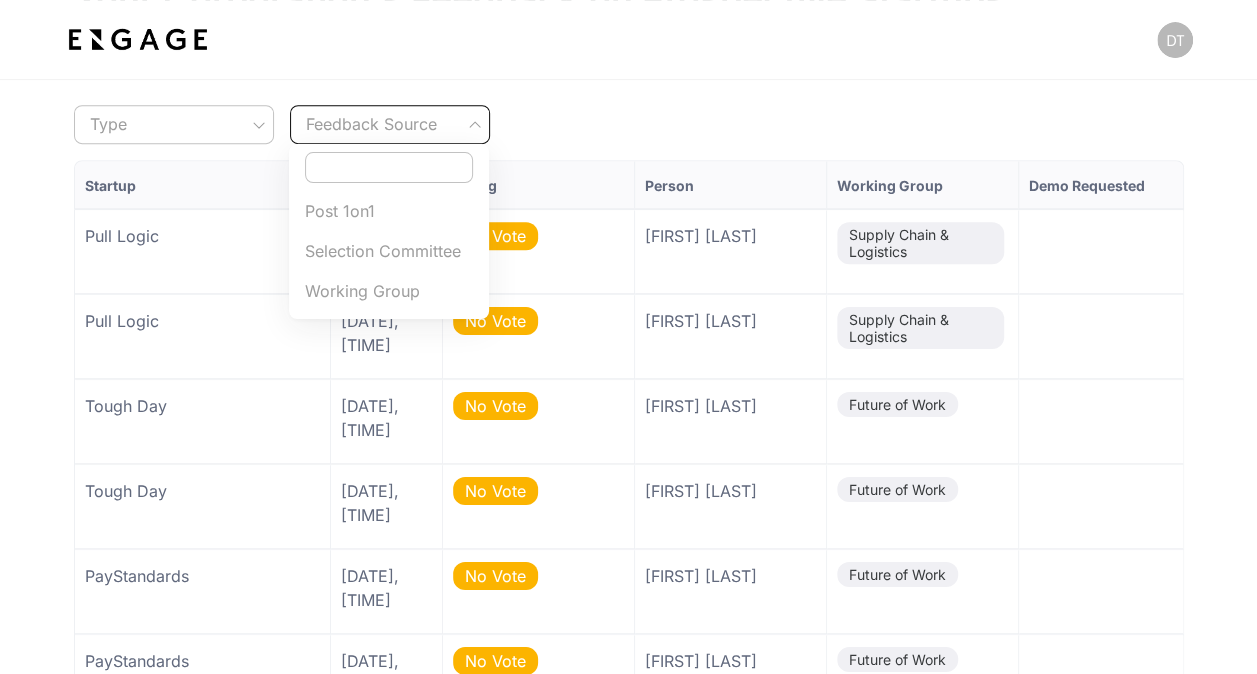 click at bounding box center [628, 337] 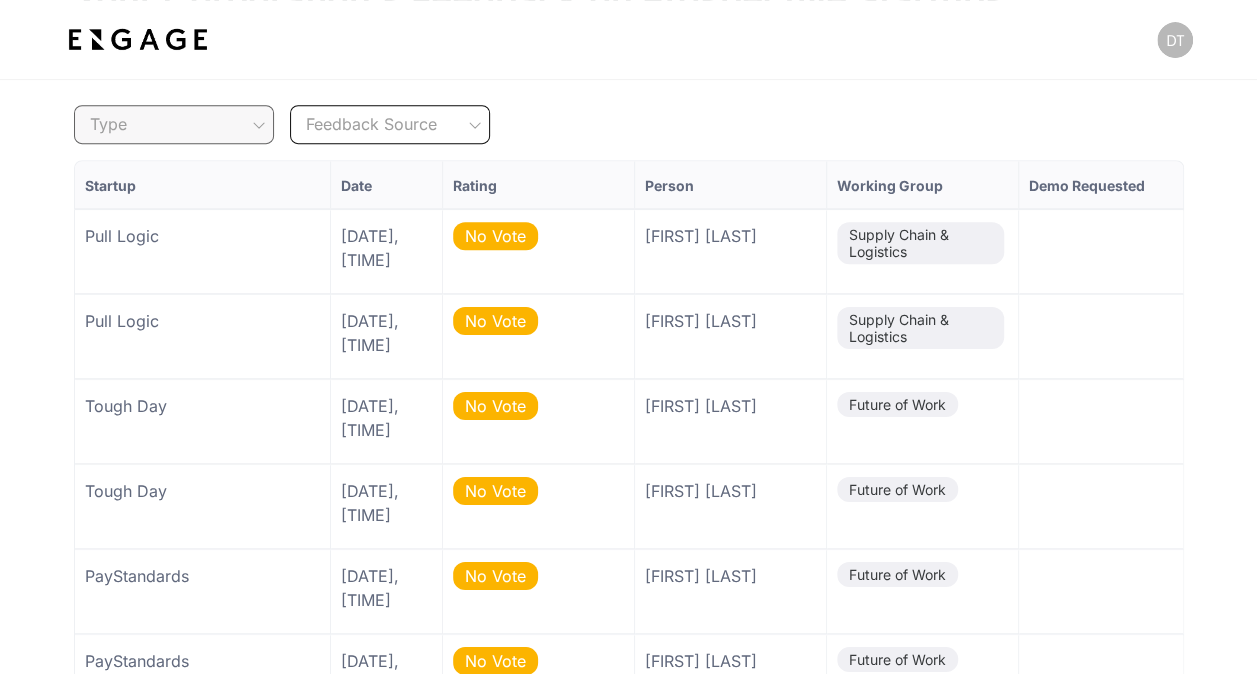 click on "Your Corporation's Feedback on Prospective Startups Feedback from Working Group and Selection Committee Members Type Type ​ Feedback Source Feedback Source ​ Type ​ Feedback Source ​
Startup
Date
Rating
Person
Working Group
Demo Requested
Type Pull Logic 7/28/2025, 5:07 PM No Vote Max Hyldebrandt Supply Chain & Logistics 1-10 Pull Logic 7/28/2025, 5:07 PM No Vote David Torres 1-10 to" at bounding box center [628, 978] 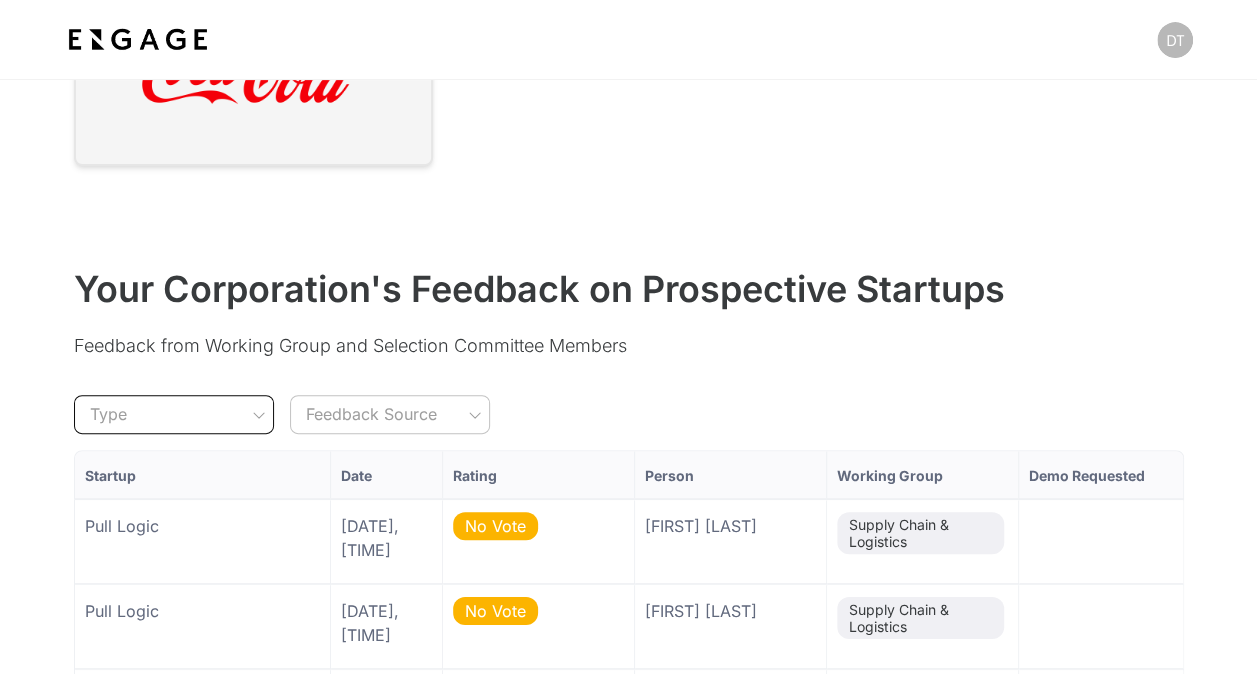 scroll, scrollTop: 105, scrollLeft: 0, axis: vertical 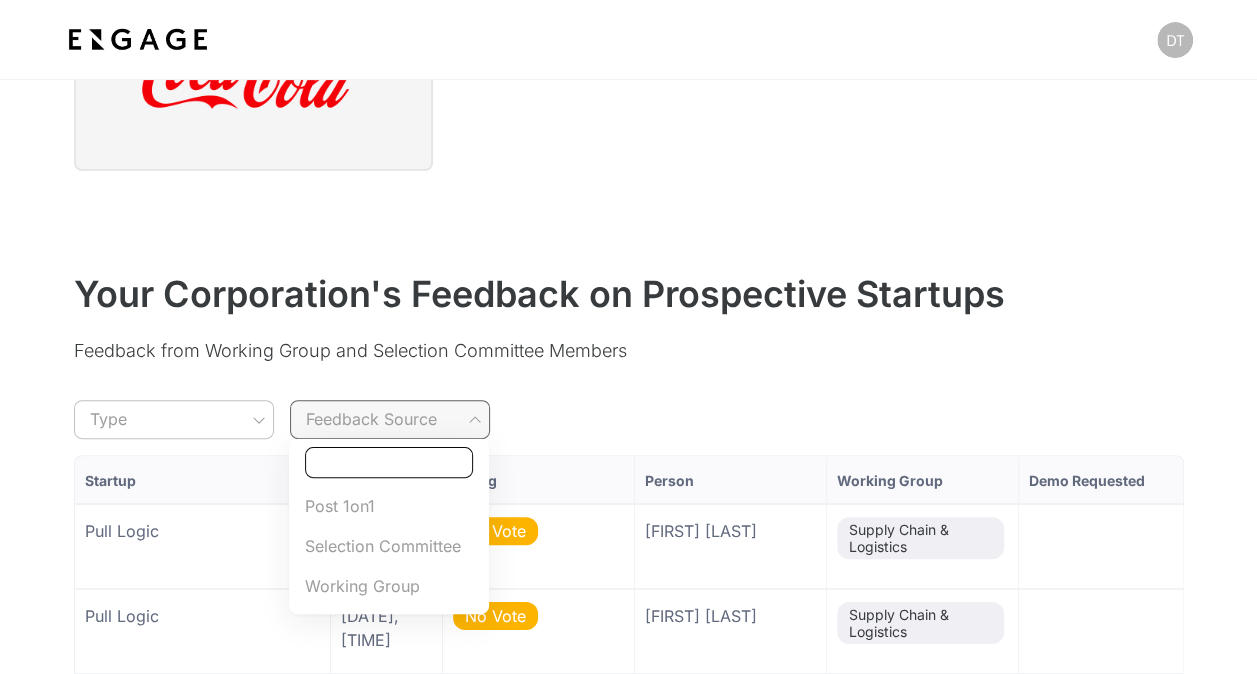 click on "Your Corporation's Feedback on Prospective Startups Feedback from Working Group and Selection Committee Members Type Type ​ Feedback Source Feedback Source ​ Type ​ Feedback Source ​
Startup
Date
Rating
Person
Working Group
Demo Requested
Type Pull Logic 7/28/2025, 5:07 PM No Vote Max Hyldebrandt Supply Chain & Logistics 1-10 Pull Logic 7/28/2025, 5:07 PM No Vote David Torres 1-10 to" at bounding box center [628, 1273] 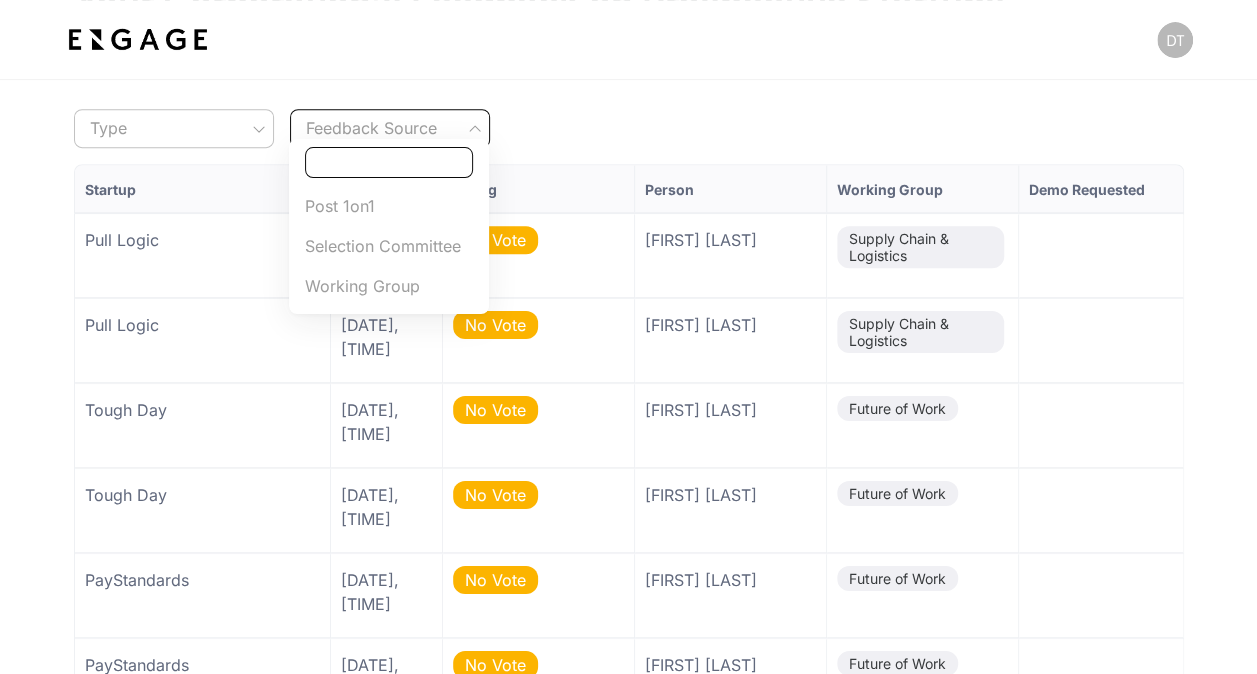 scroll, scrollTop: 405, scrollLeft: 0, axis: vertical 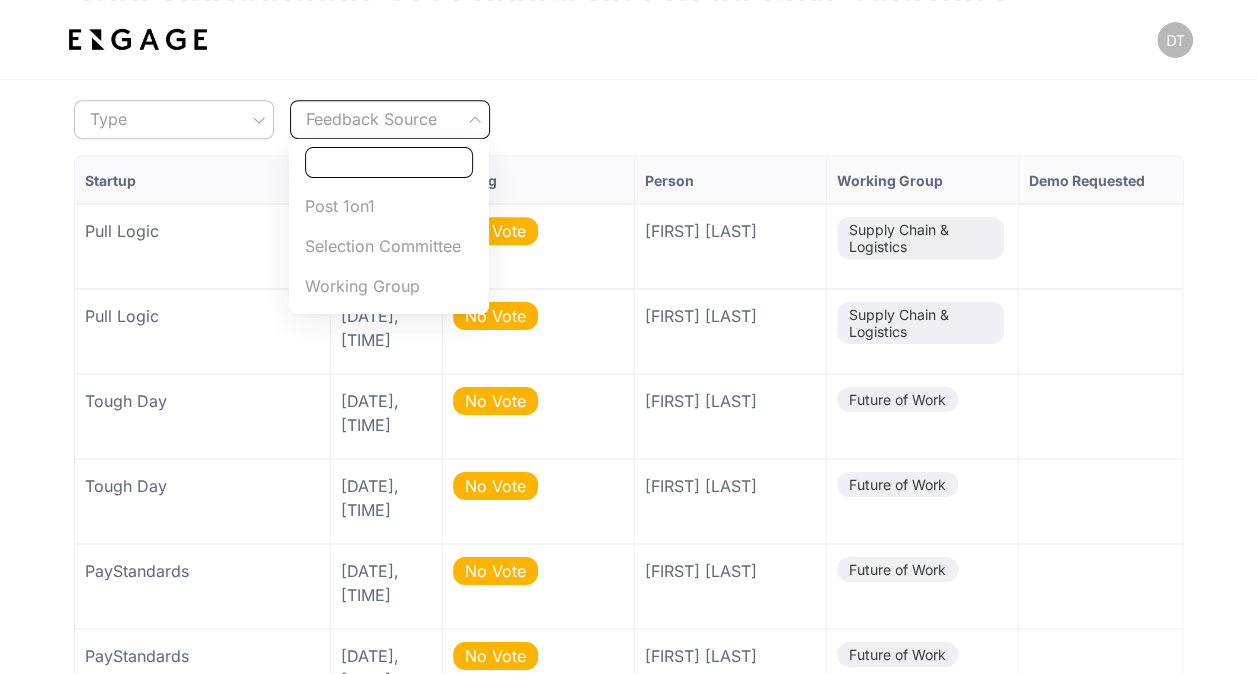 click at bounding box center (628, 337) 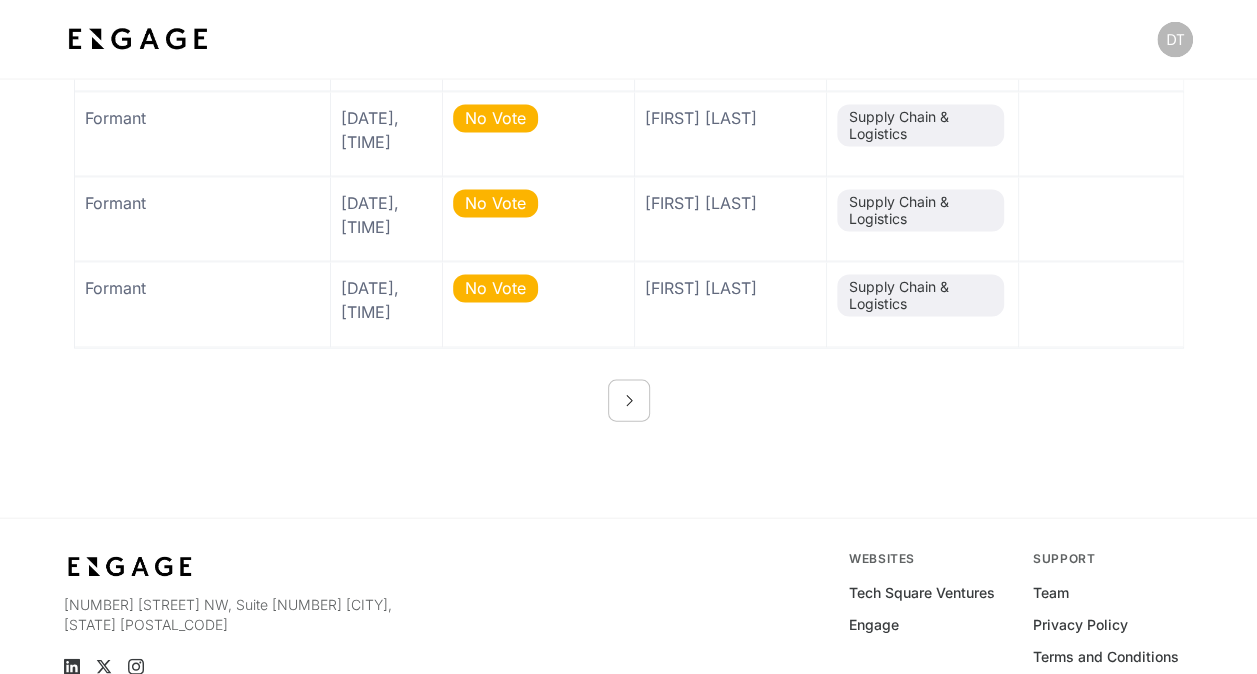 scroll, scrollTop: 2058, scrollLeft: 0, axis: vertical 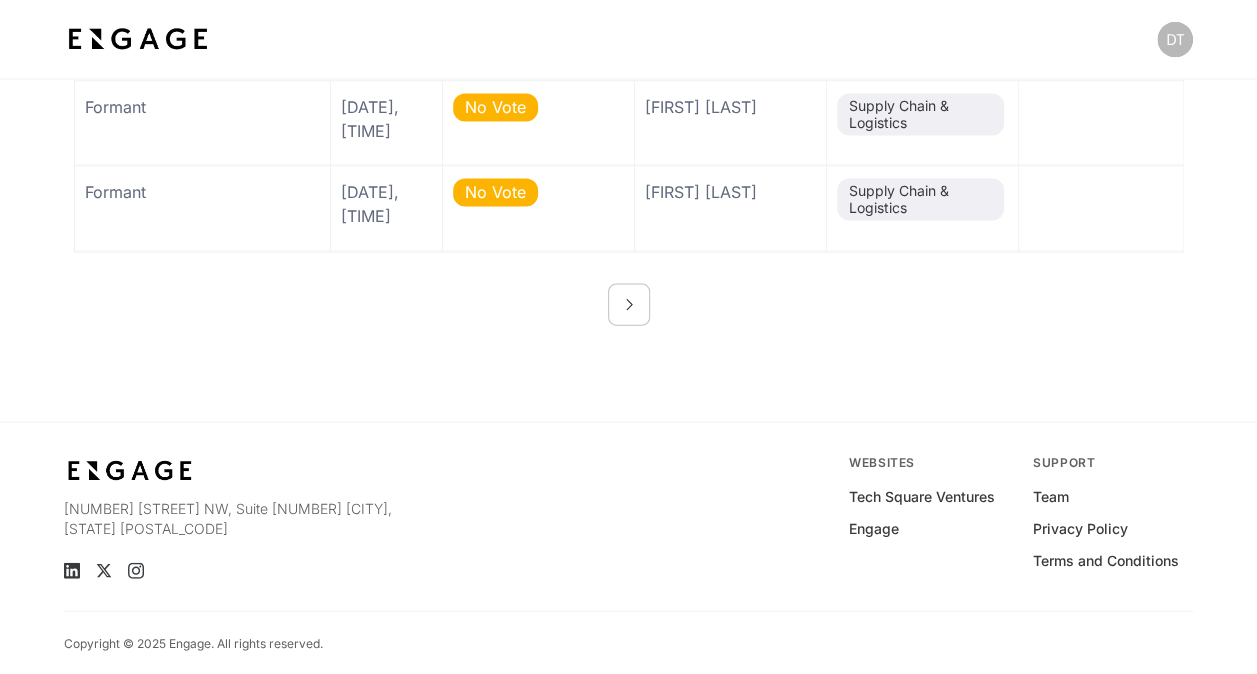 click at bounding box center (629, 305) 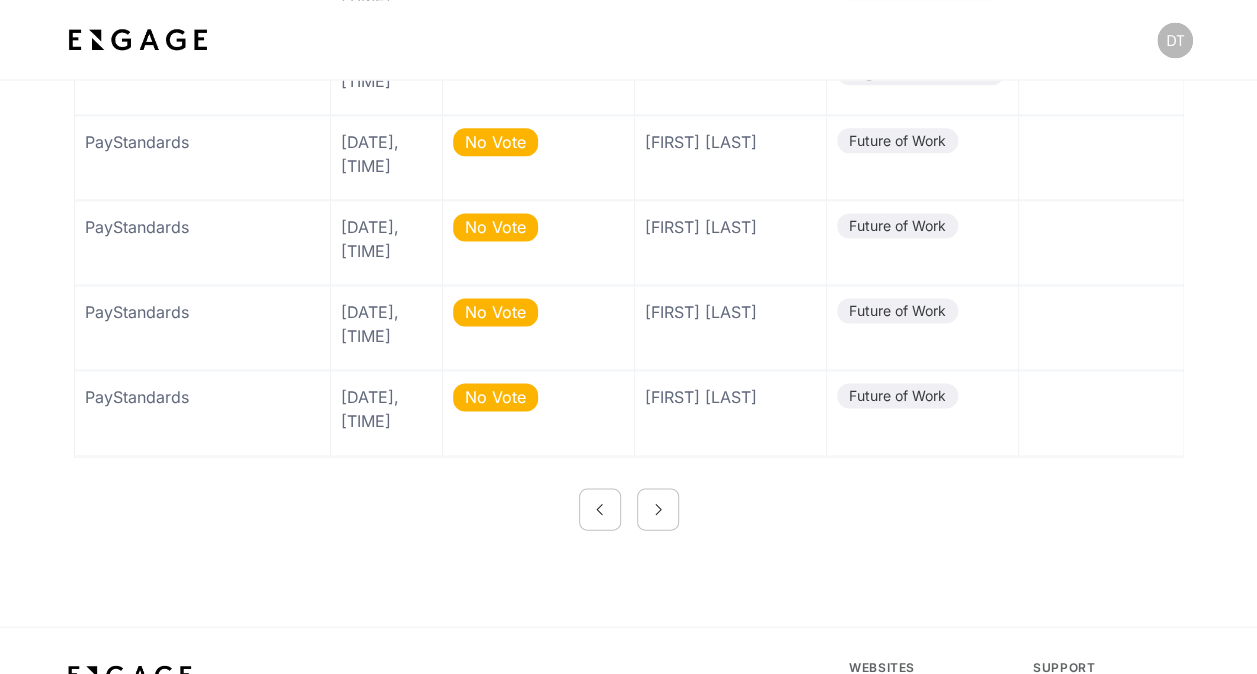 scroll, scrollTop: 2058, scrollLeft: 0, axis: vertical 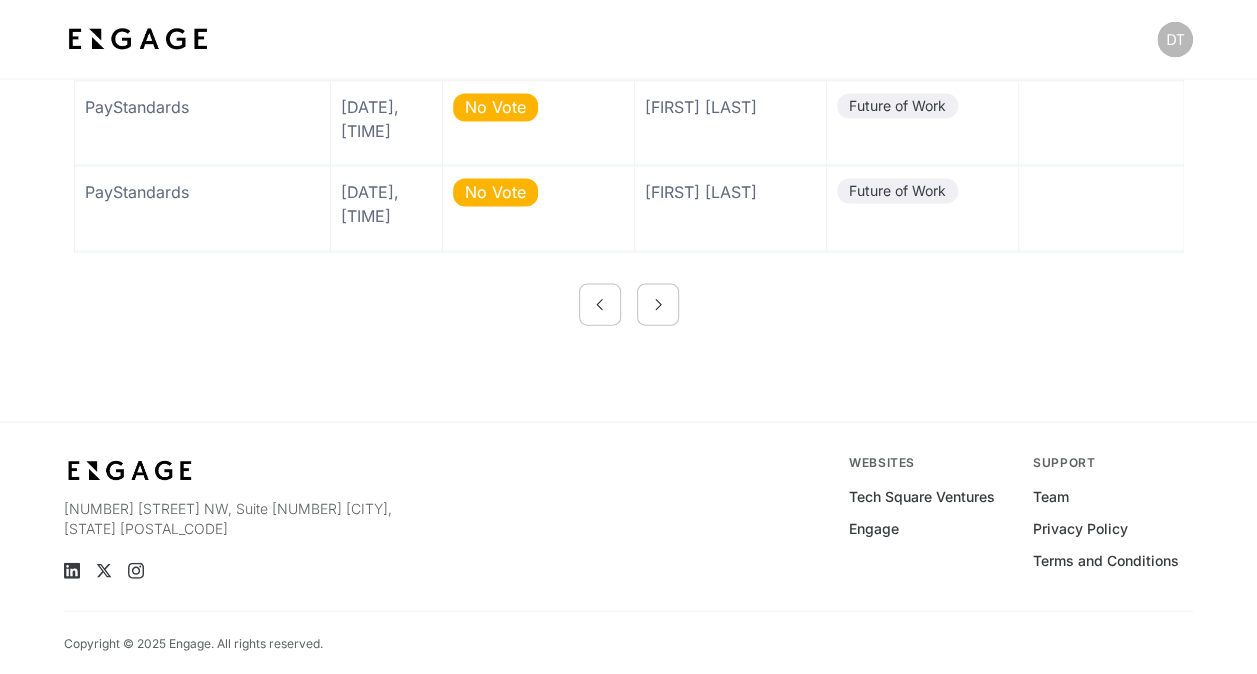 click 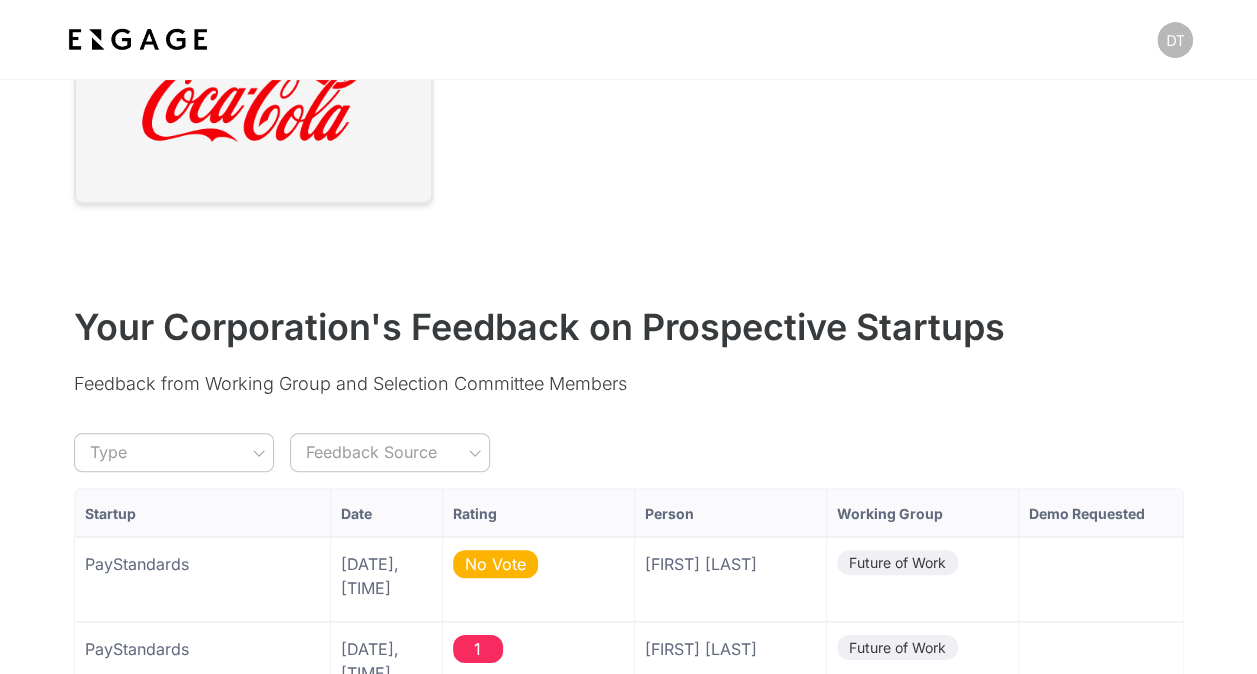 scroll, scrollTop: 0, scrollLeft: 0, axis: both 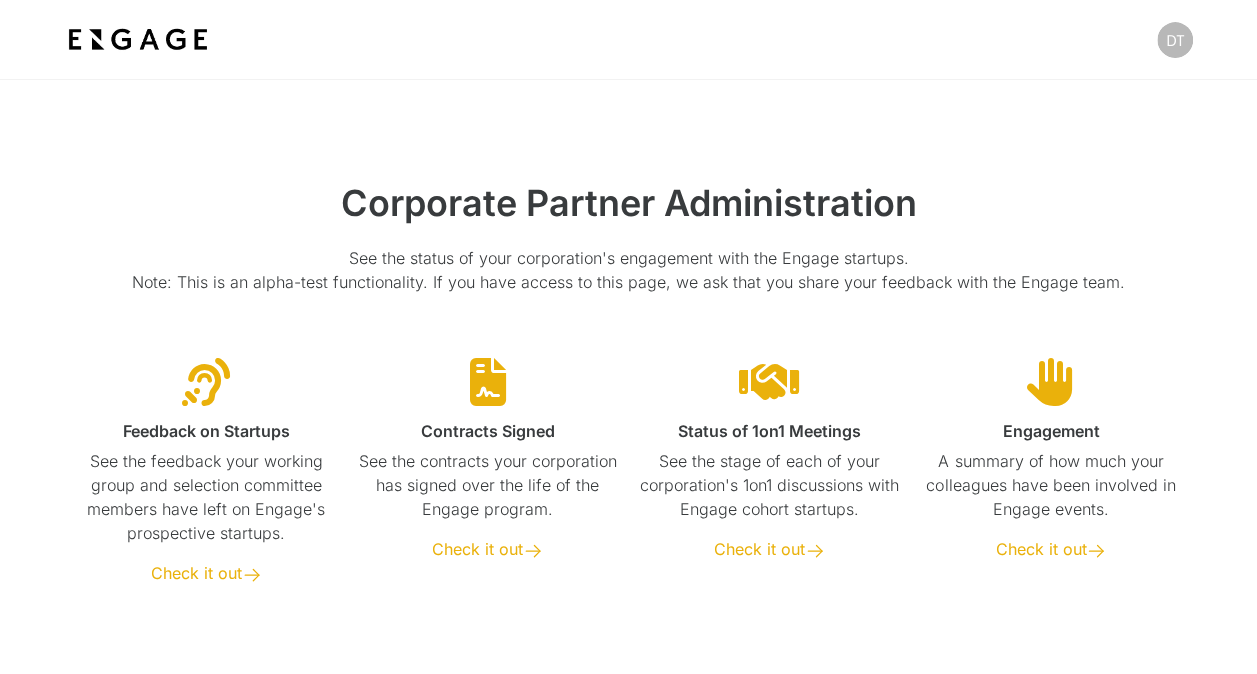 click at bounding box center (1051, 382) 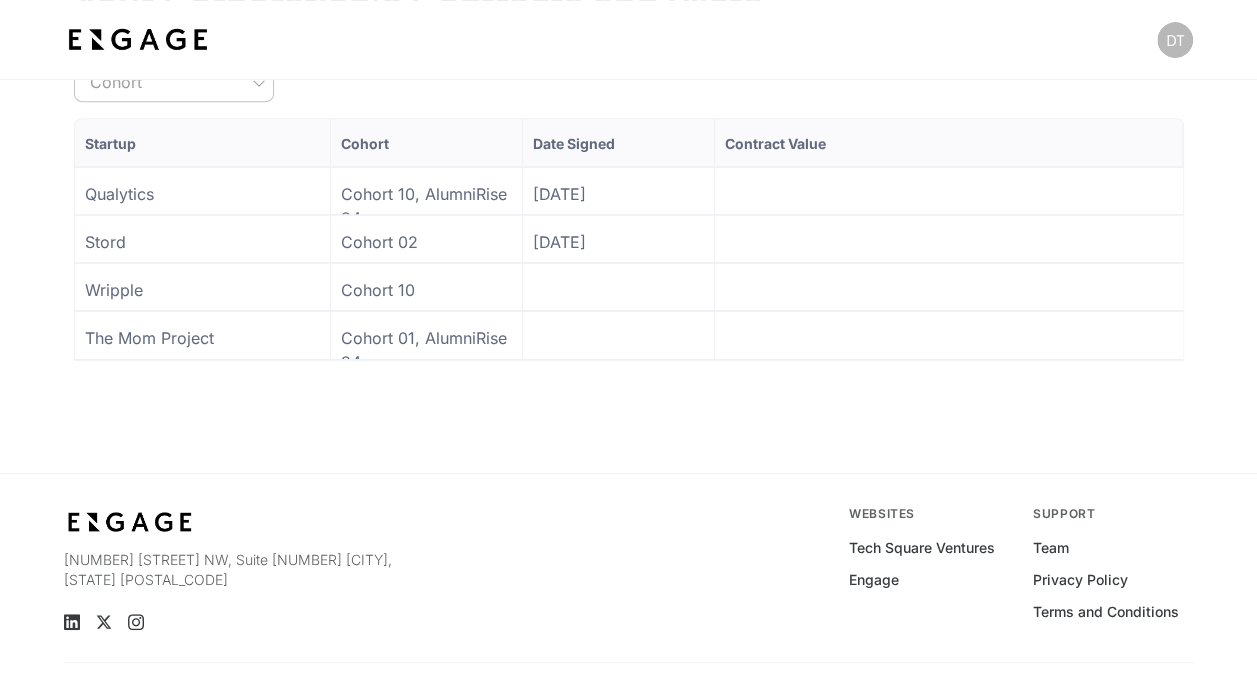 scroll, scrollTop: 400, scrollLeft: 0, axis: vertical 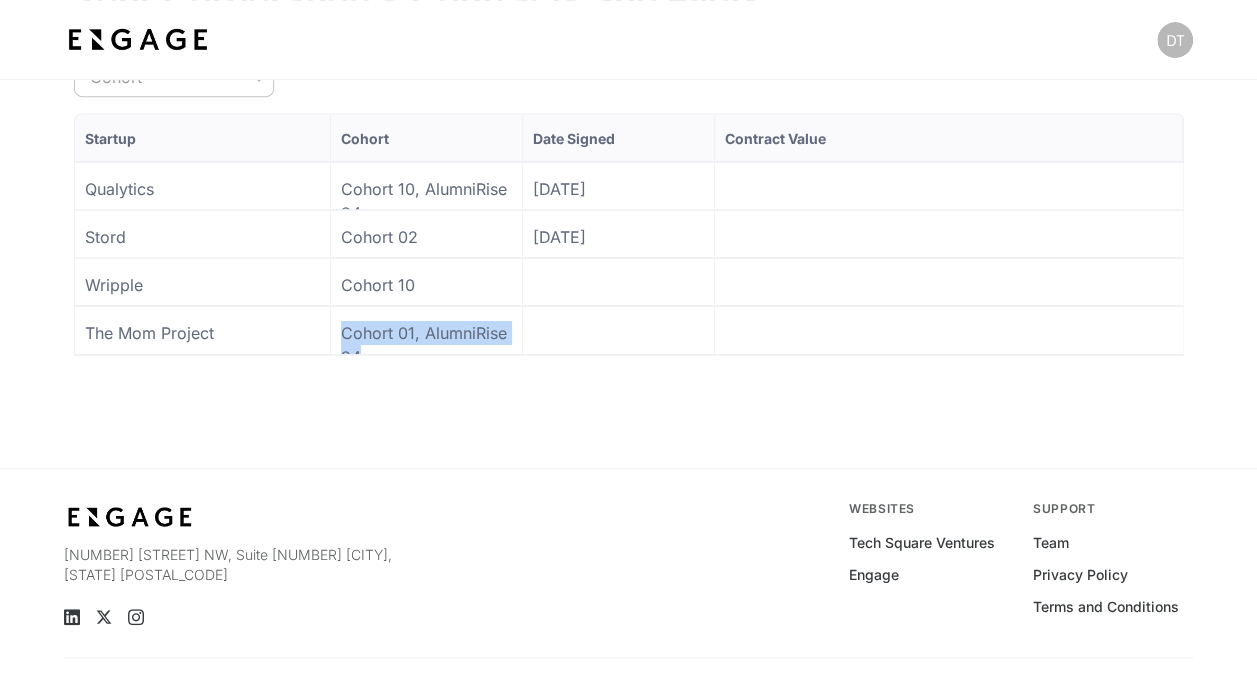 drag, startPoint x: 430, startPoint y: 348, endPoint x: 226, endPoint y: 308, distance: 207.88458 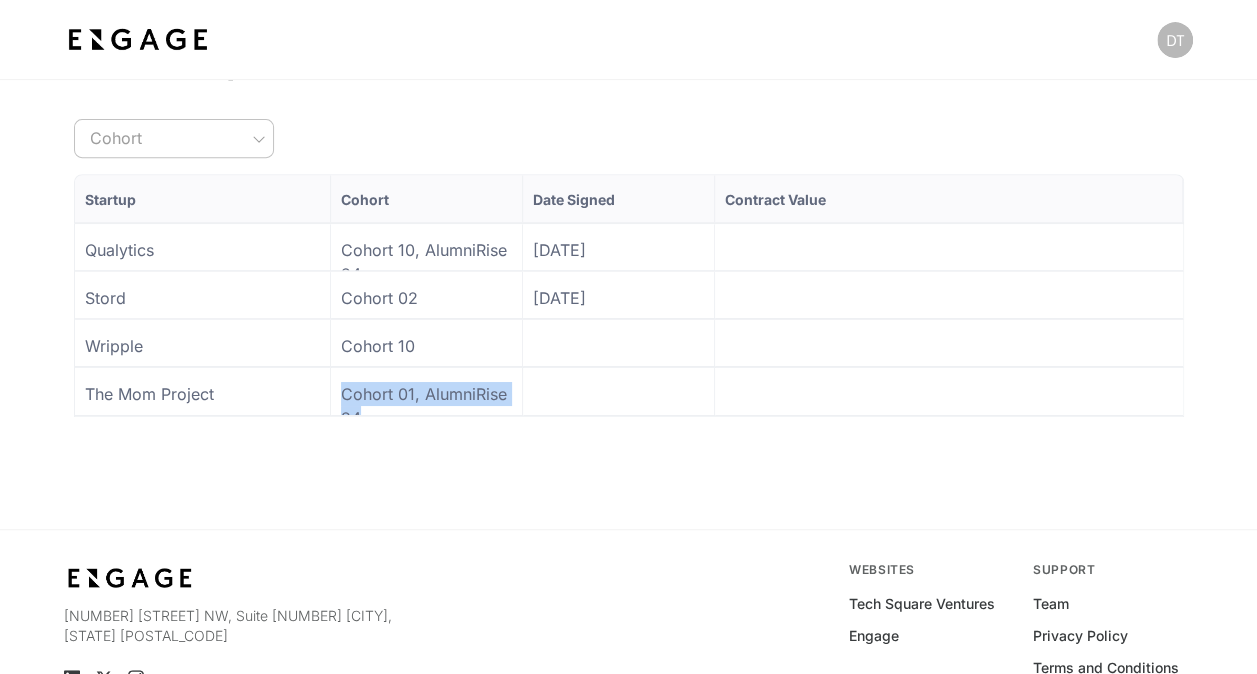 scroll, scrollTop: 300, scrollLeft: 0, axis: vertical 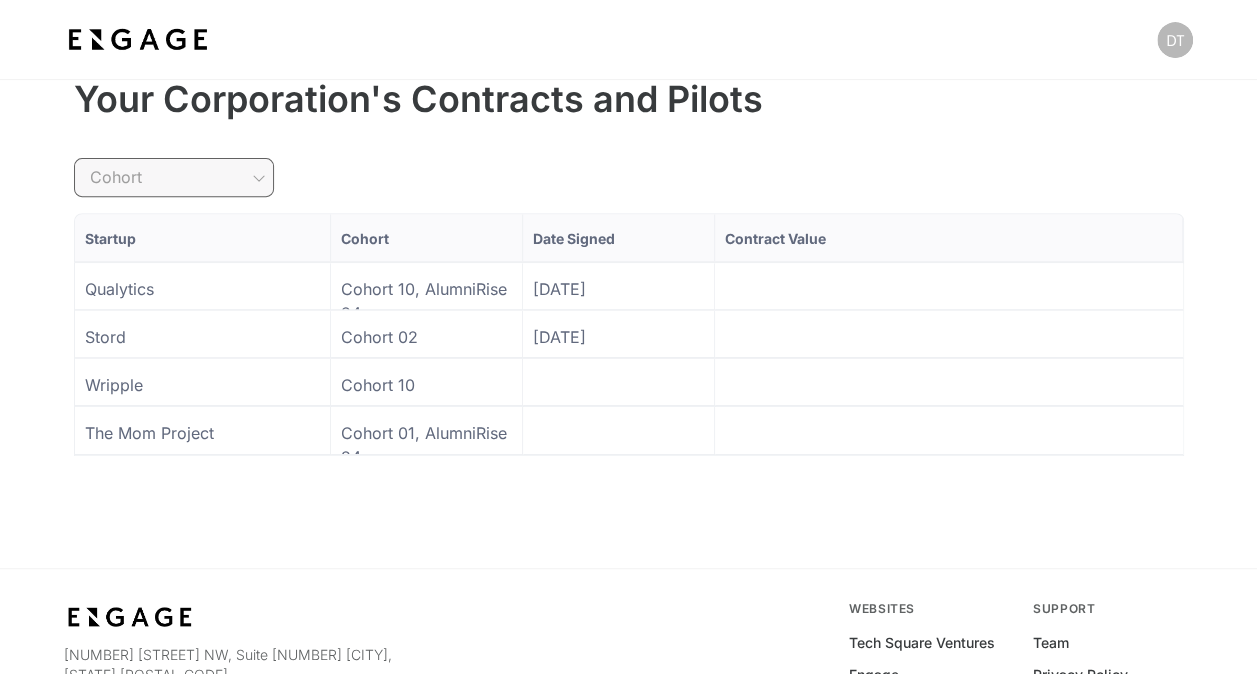 click on "Your Corporation's Contracts and Pilots Cohort Cohort ​ Cohort ​
Startup
Cohort
Date Signed
Contract Value Qualytics Cohort 10, AlumniRise 24 [DATE] Stord Cohort 02 [DATE] Wripple Cohort 10 The Mom Project Cohort 01, AlumniRise 24
to
of
Page of" at bounding box center (628, 272) 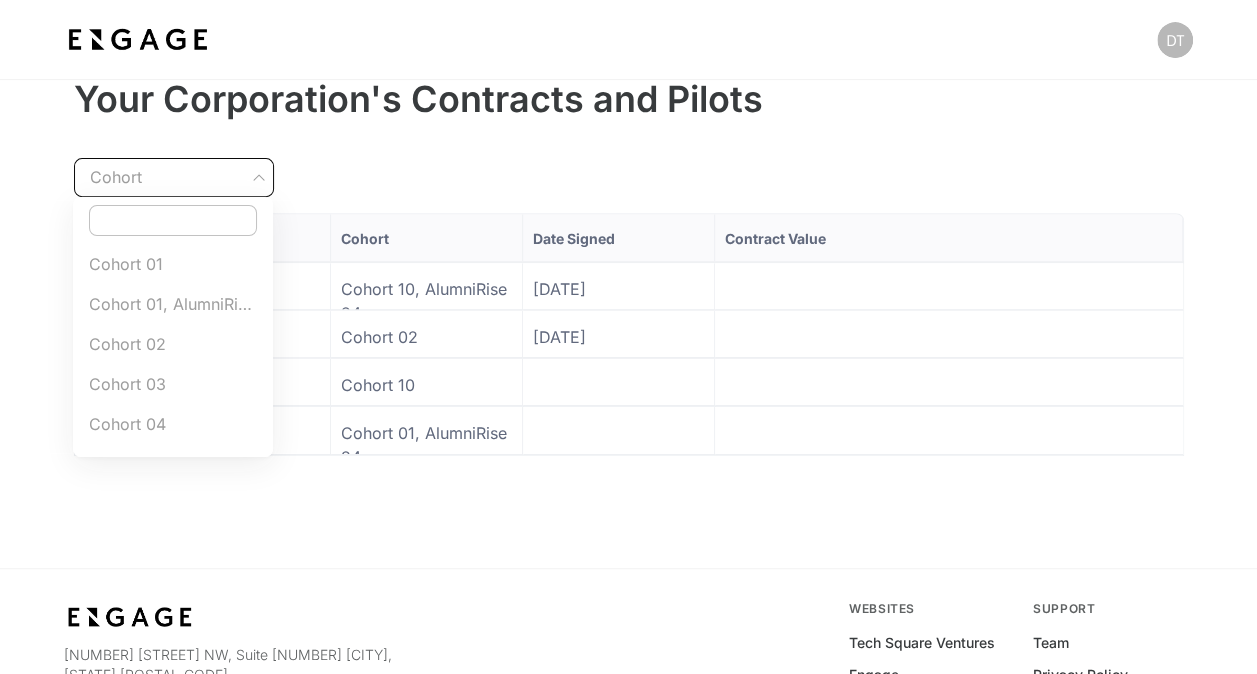 click at bounding box center [628, 337] 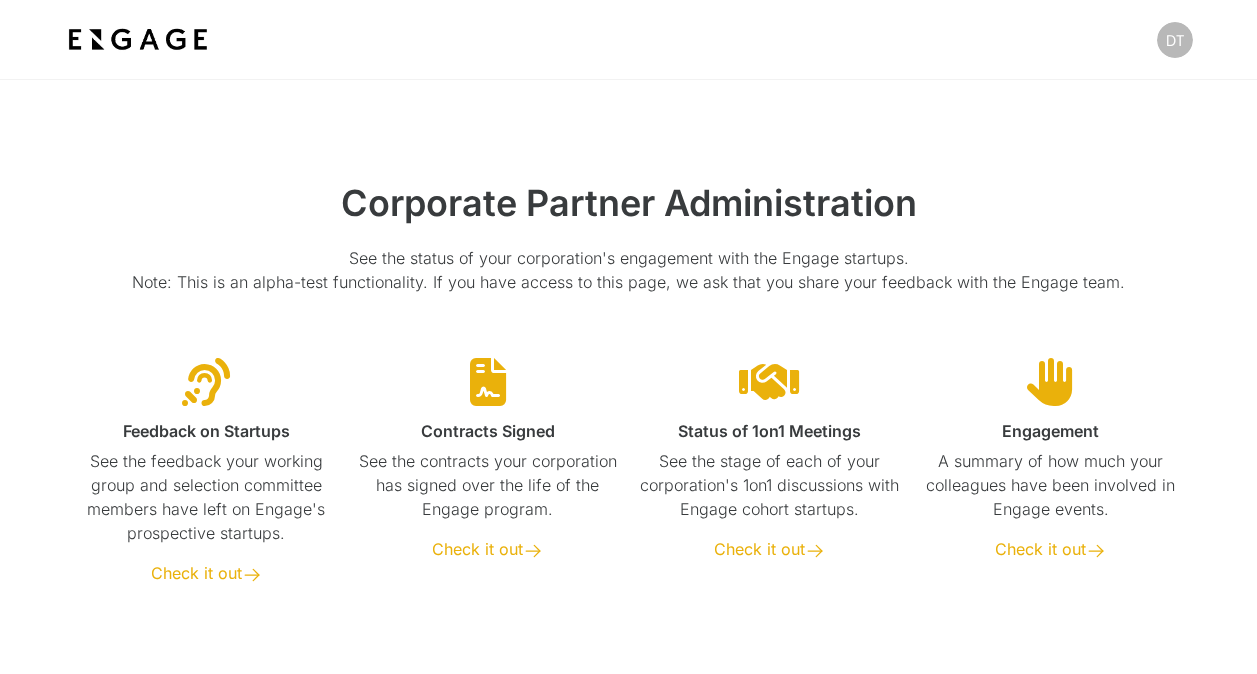 scroll, scrollTop: 0, scrollLeft: 0, axis: both 